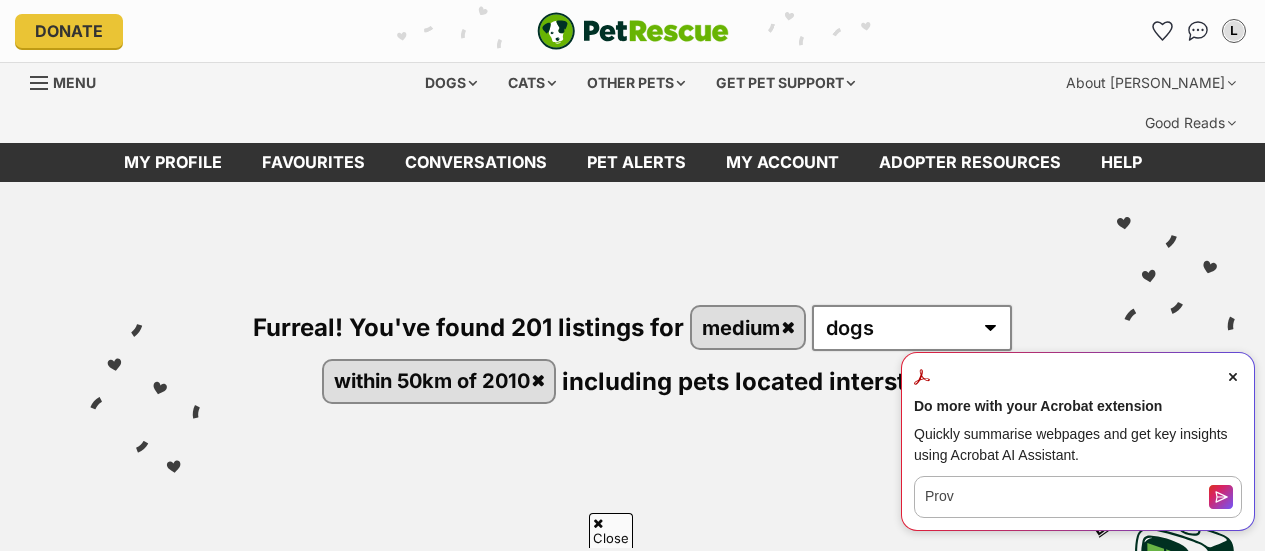scroll, scrollTop: 509, scrollLeft: 0, axis: vertical 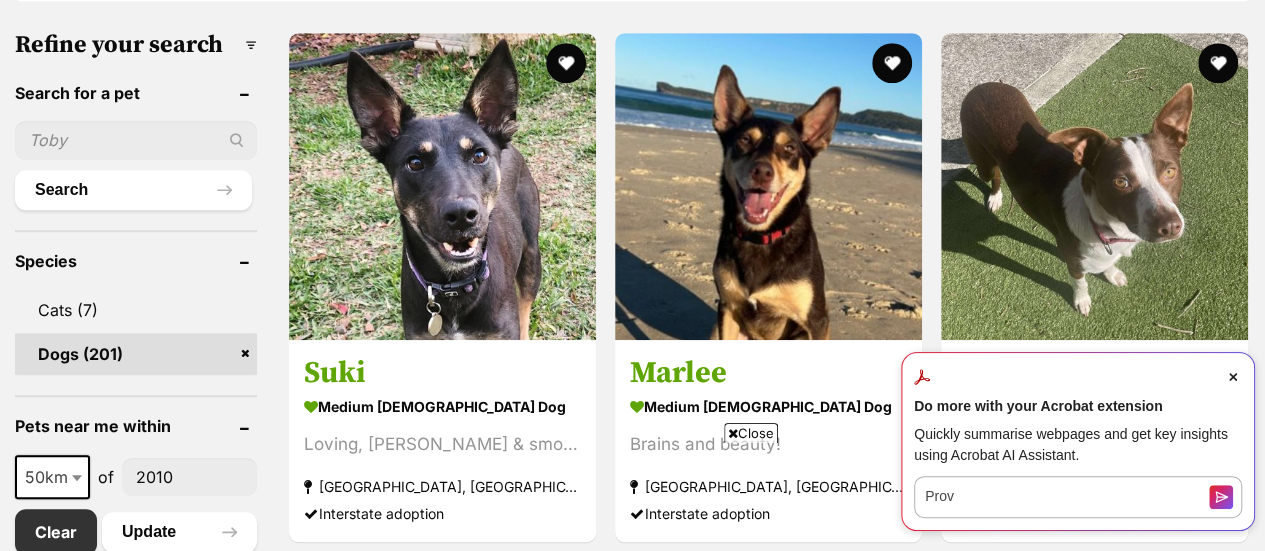 click at bounding box center [1233, 377] 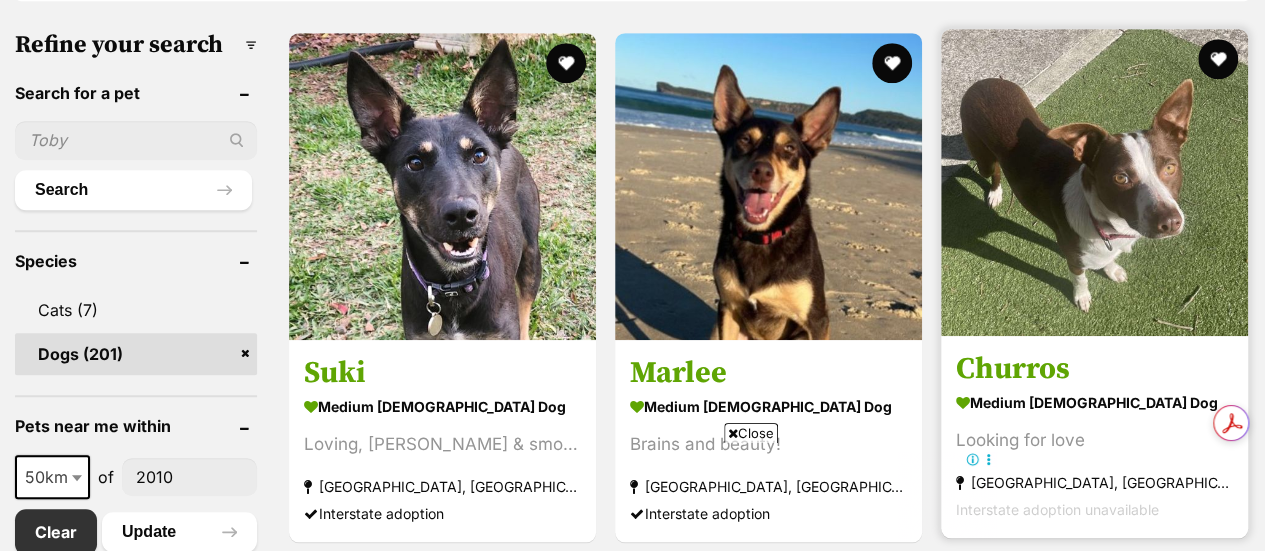 click at bounding box center (1094, 182) 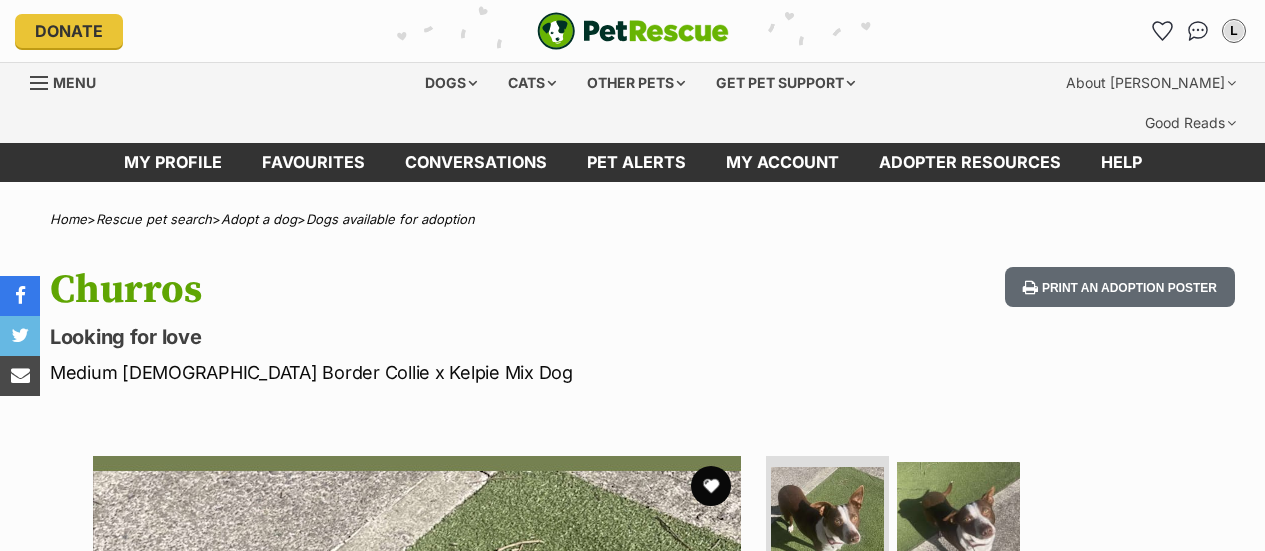 scroll, scrollTop: 0, scrollLeft: 0, axis: both 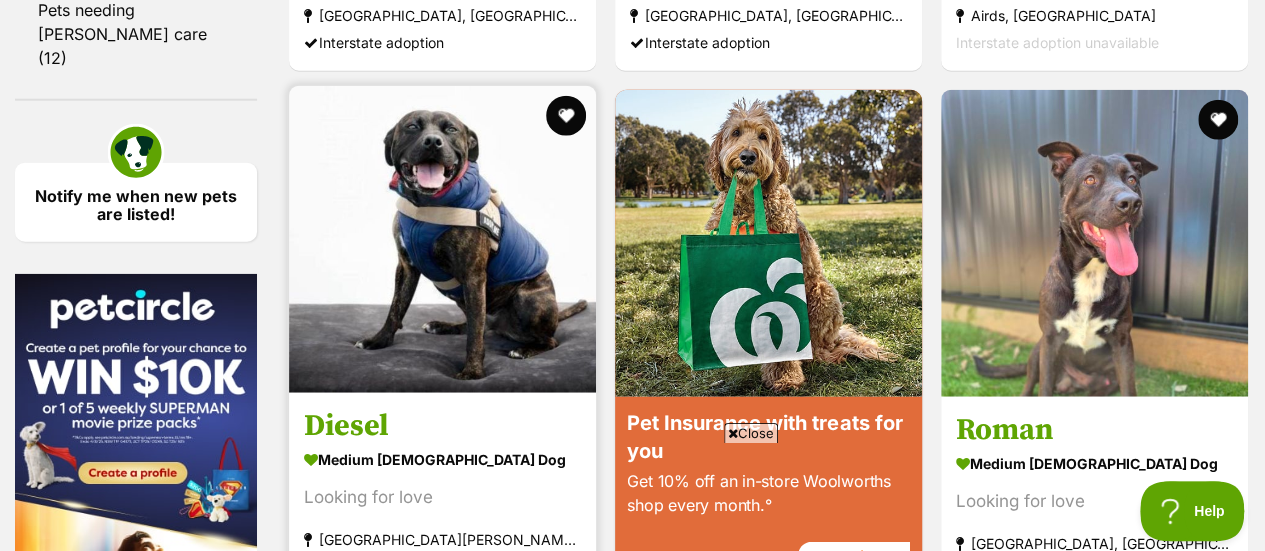 click at bounding box center (442, 239) 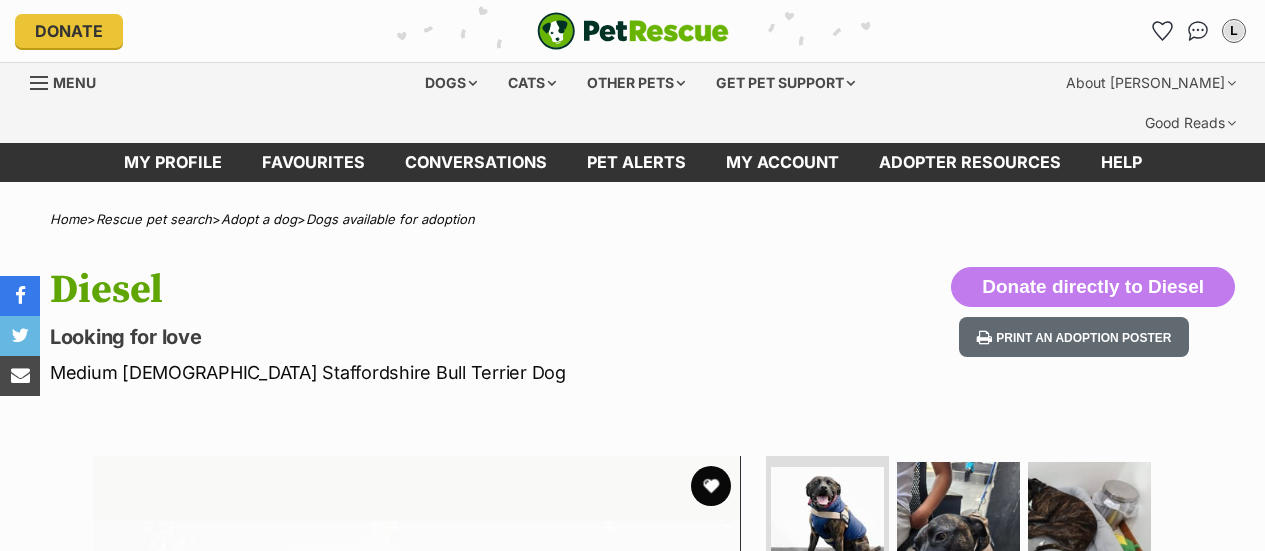 scroll, scrollTop: 180, scrollLeft: 0, axis: vertical 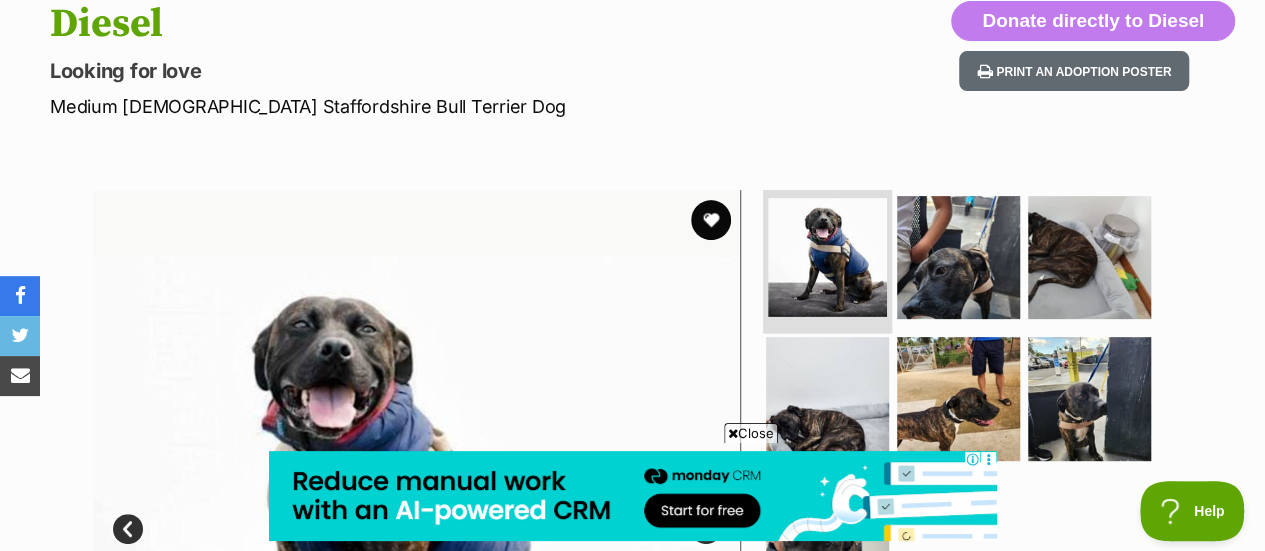 click at bounding box center [827, 257] 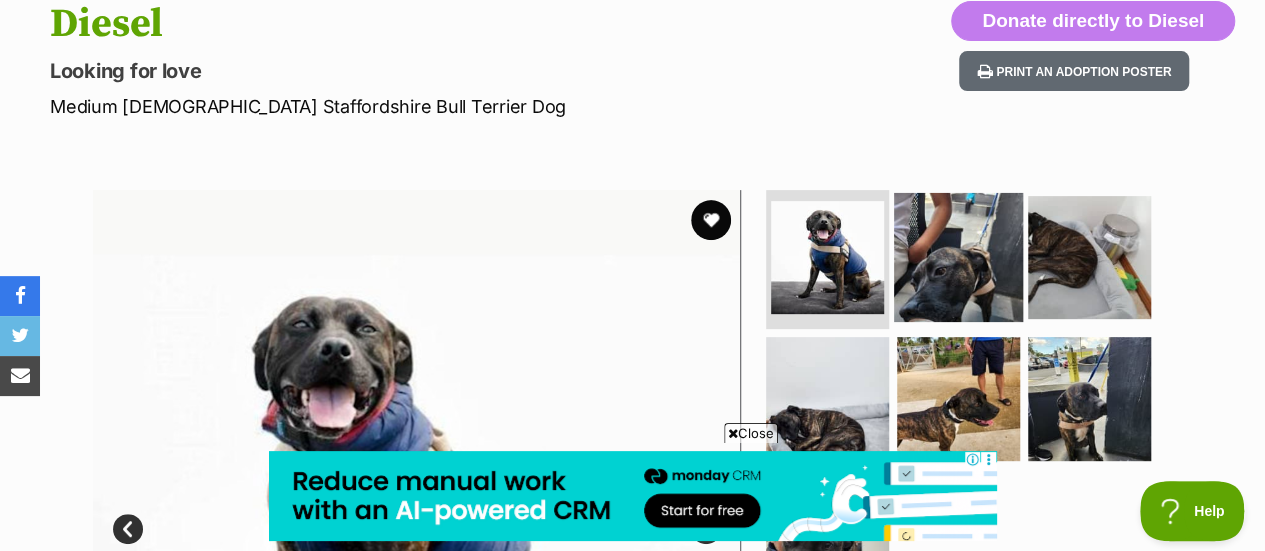click at bounding box center (958, 256) 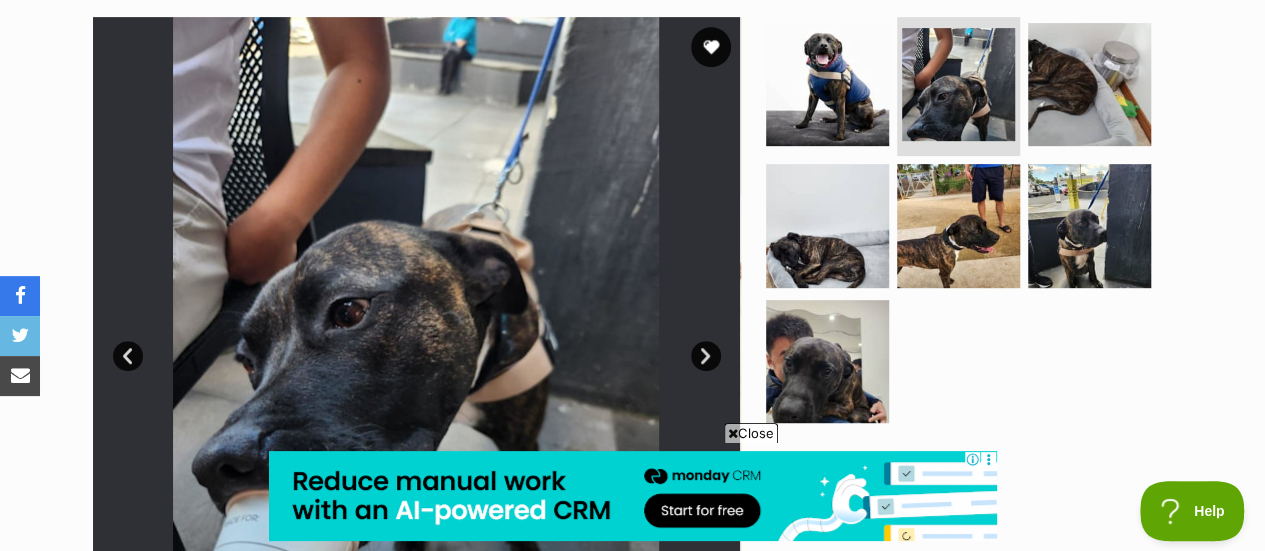 scroll, scrollTop: 440, scrollLeft: 0, axis: vertical 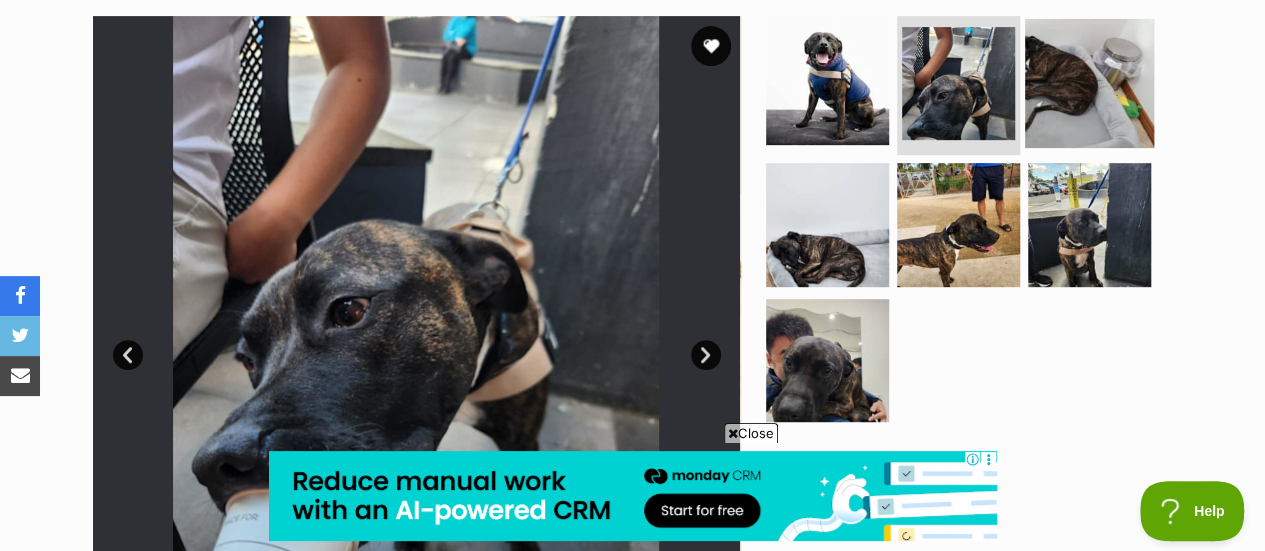 click at bounding box center [1089, 82] 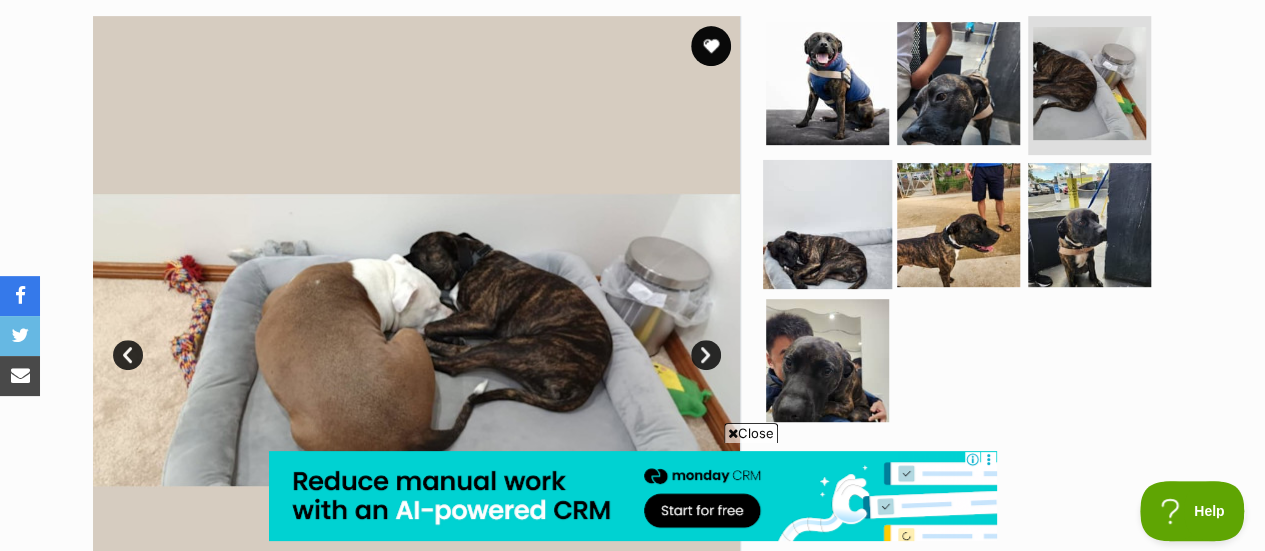 click at bounding box center [827, 224] 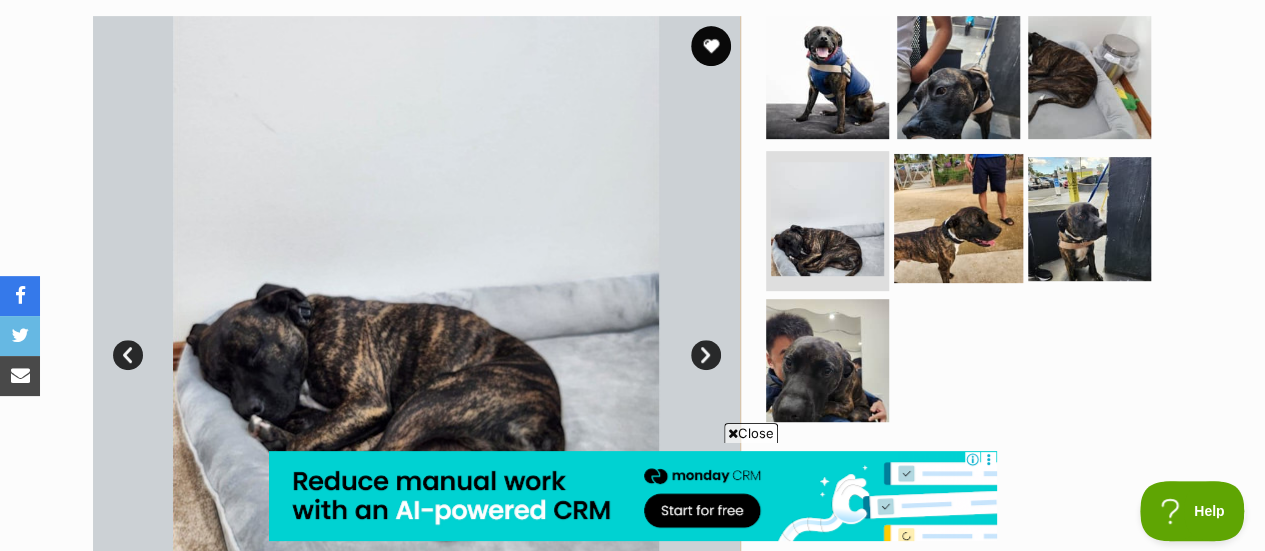 click at bounding box center (958, 218) 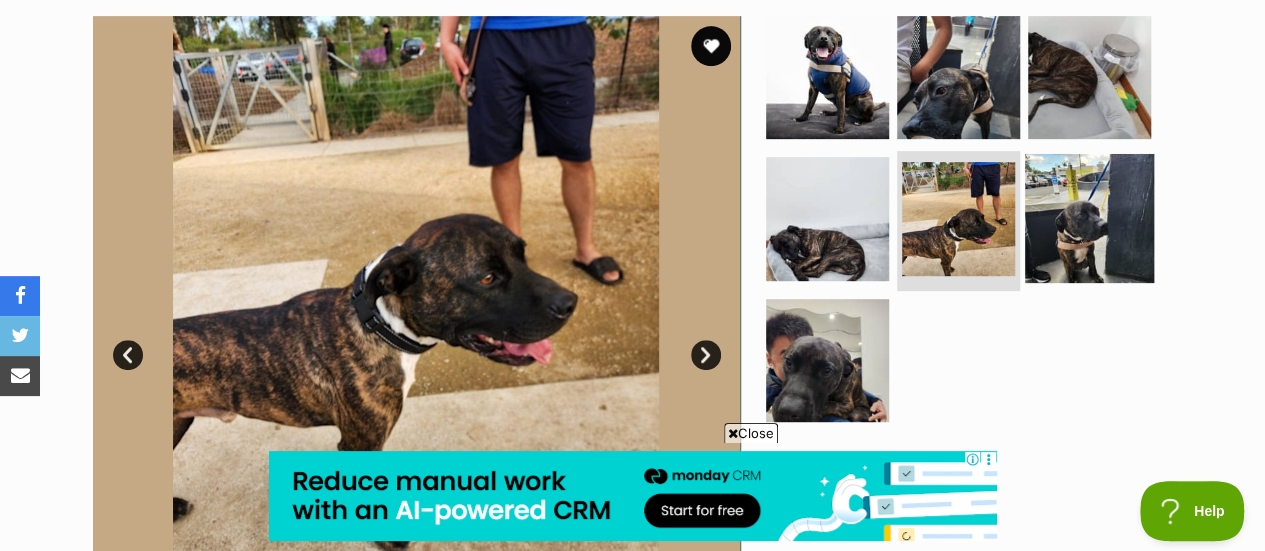 click at bounding box center (1089, 218) 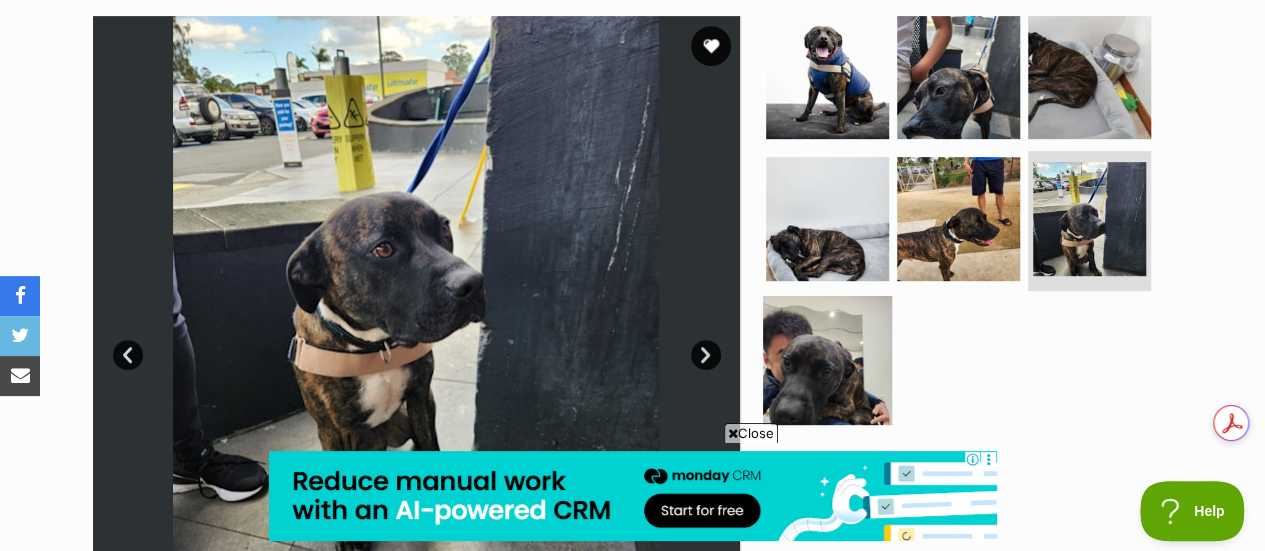 click at bounding box center [827, 360] 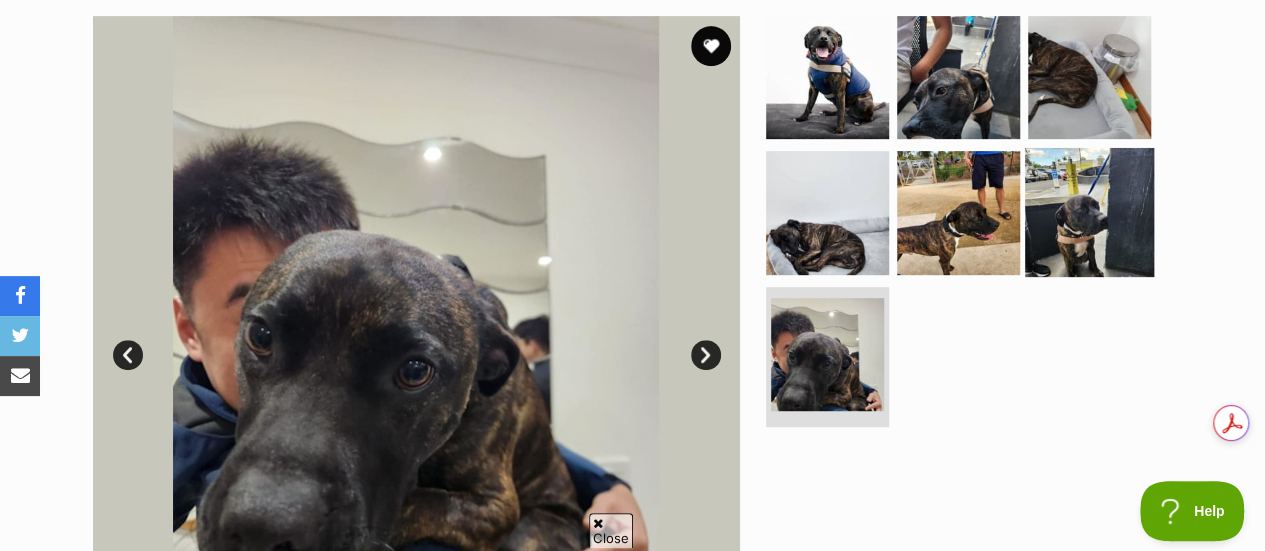 click at bounding box center [1089, 212] 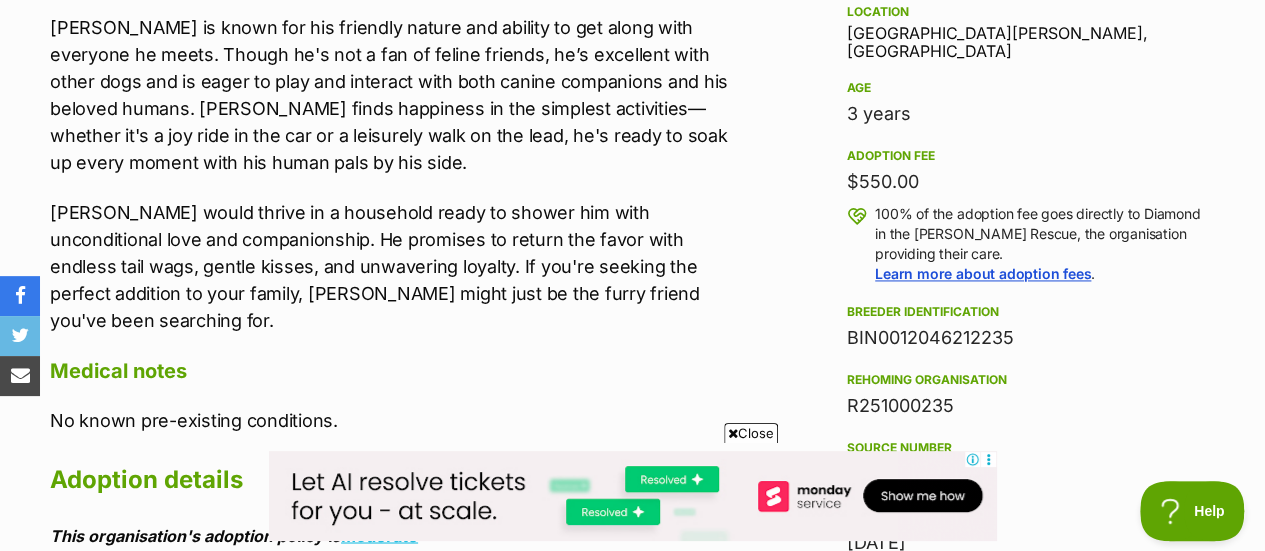 scroll, scrollTop: 1458, scrollLeft: 0, axis: vertical 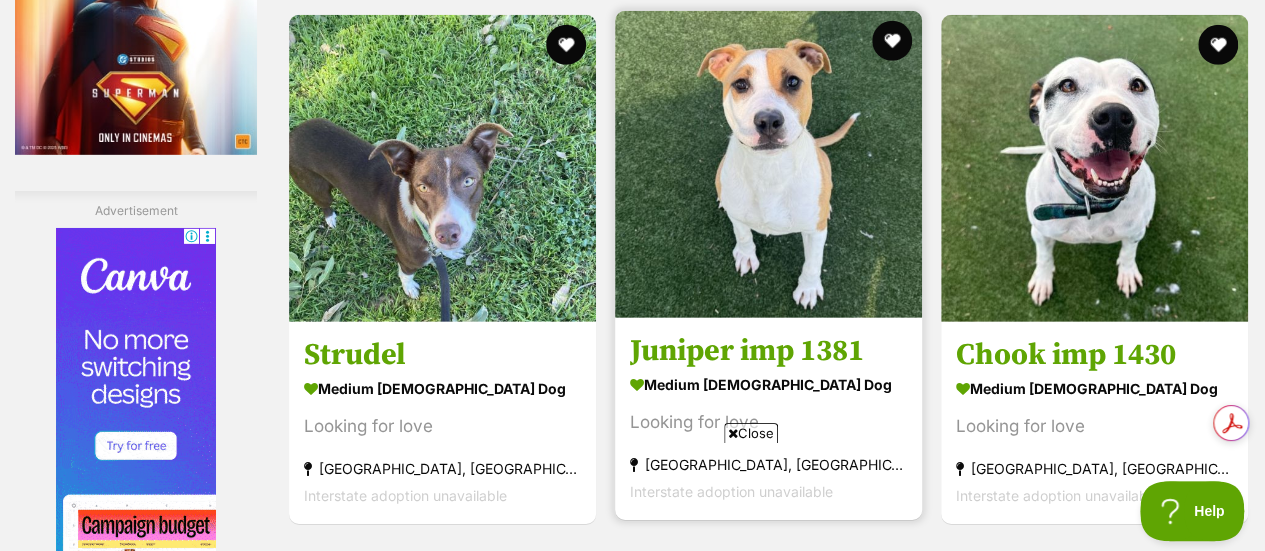 click at bounding box center [768, 164] 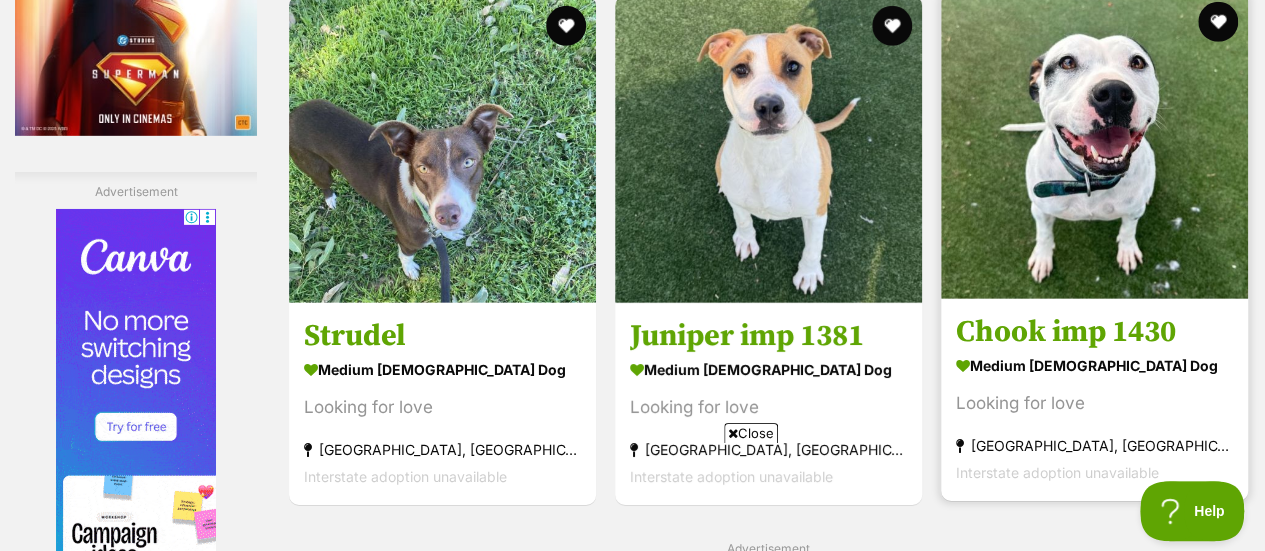 scroll, scrollTop: 3003, scrollLeft: 0, axis: vertical 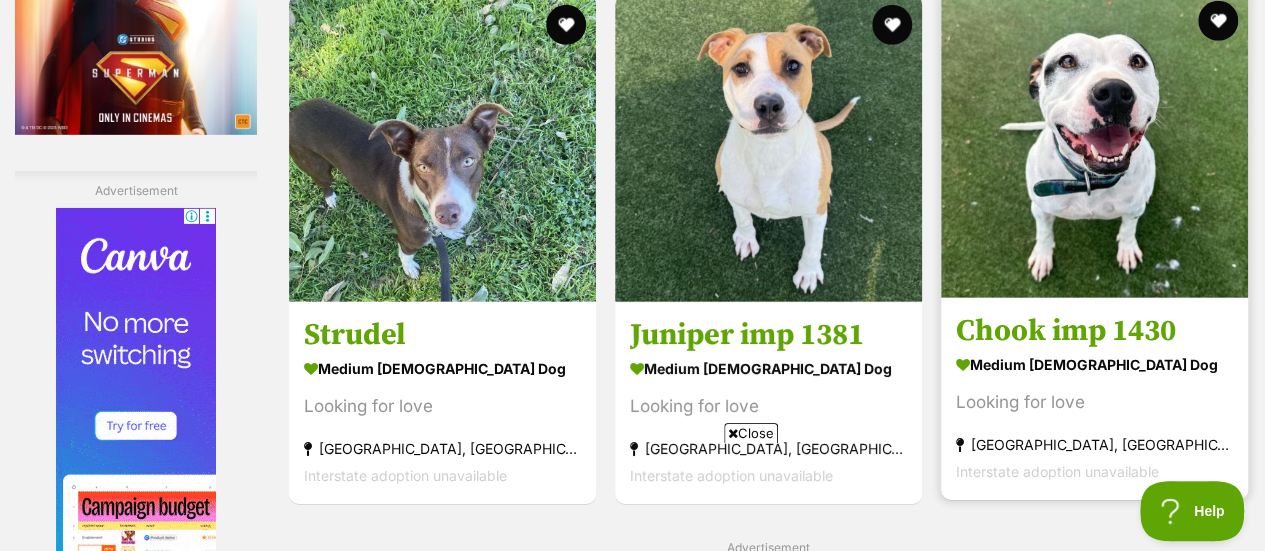 click at bounding box center [1094, 144] 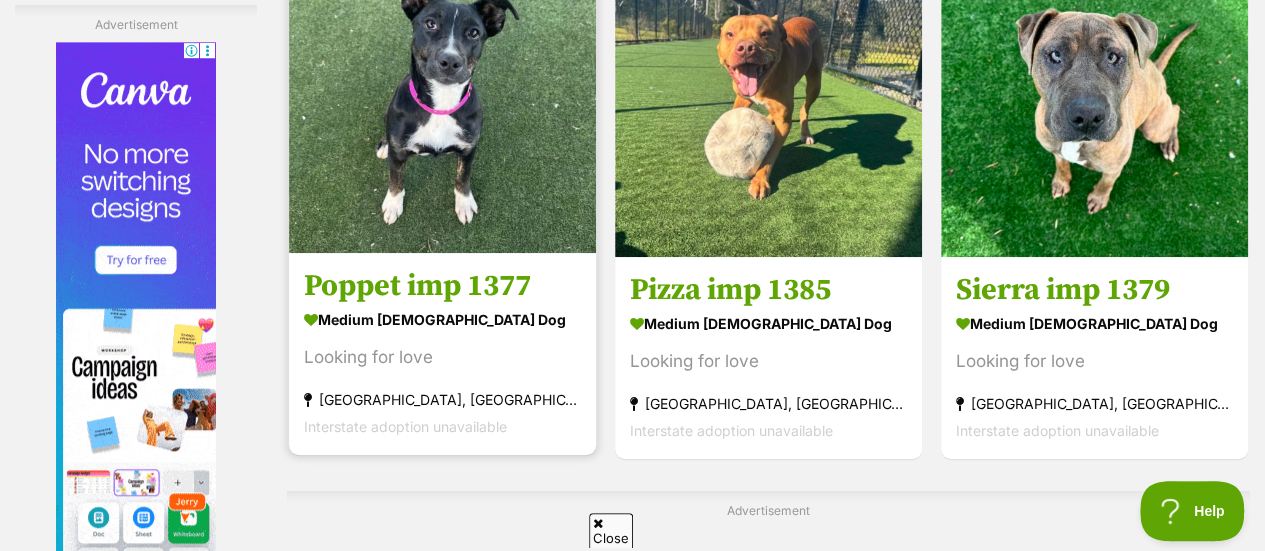 scroll, scrollTop: 4215, scrollLeft: 0, axis: vertical 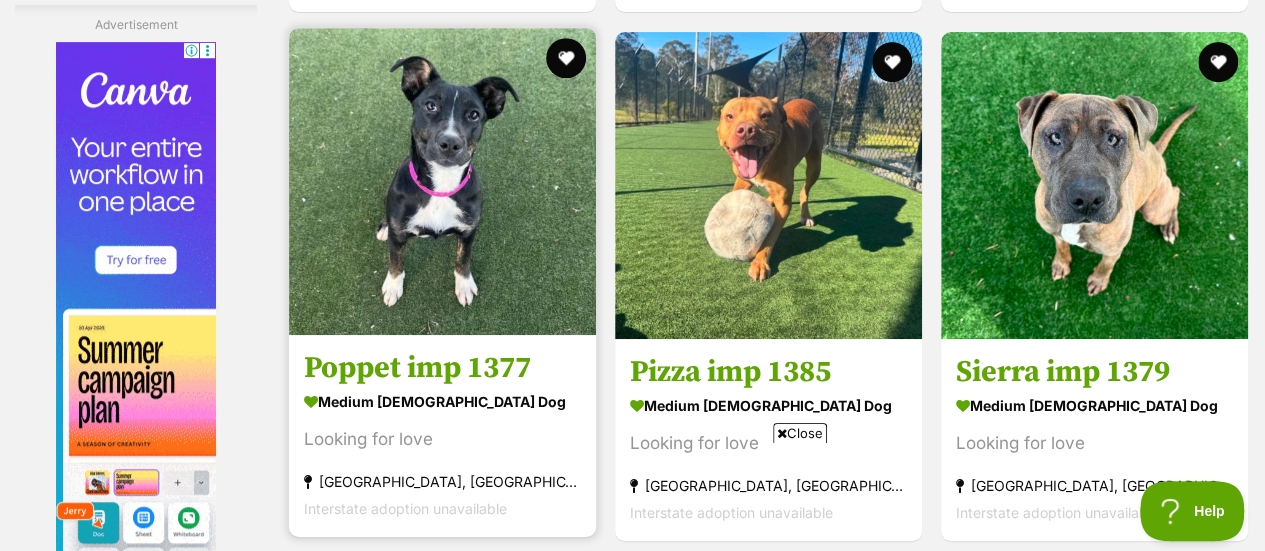 click at bounding box center (442, 181) 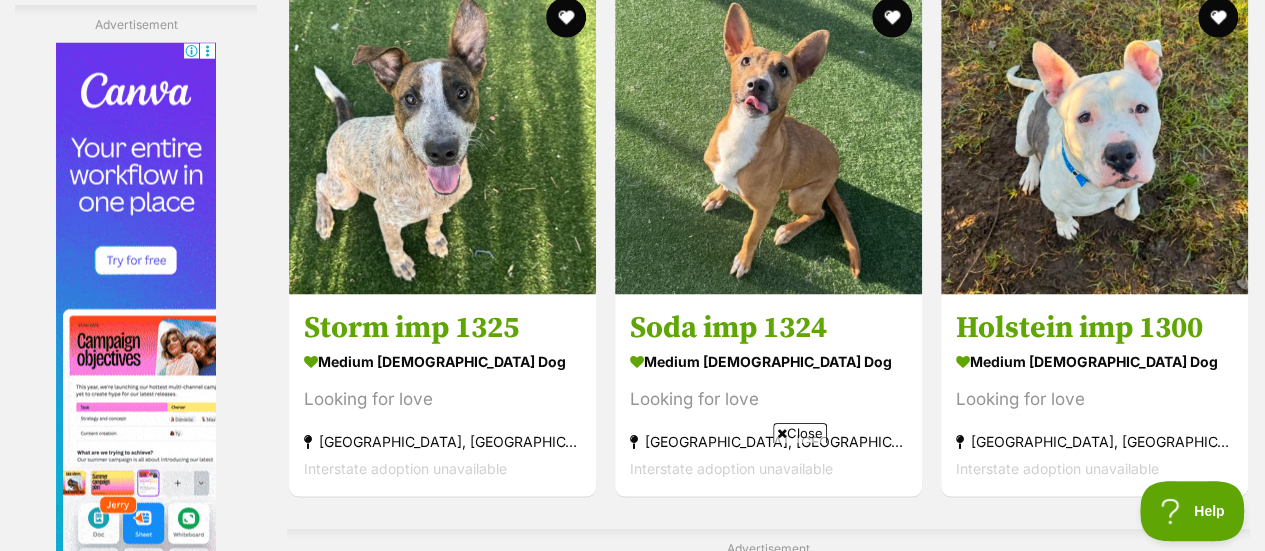 scroll, scrollTop: 5509, scrollLeft: 0, axis: vertical 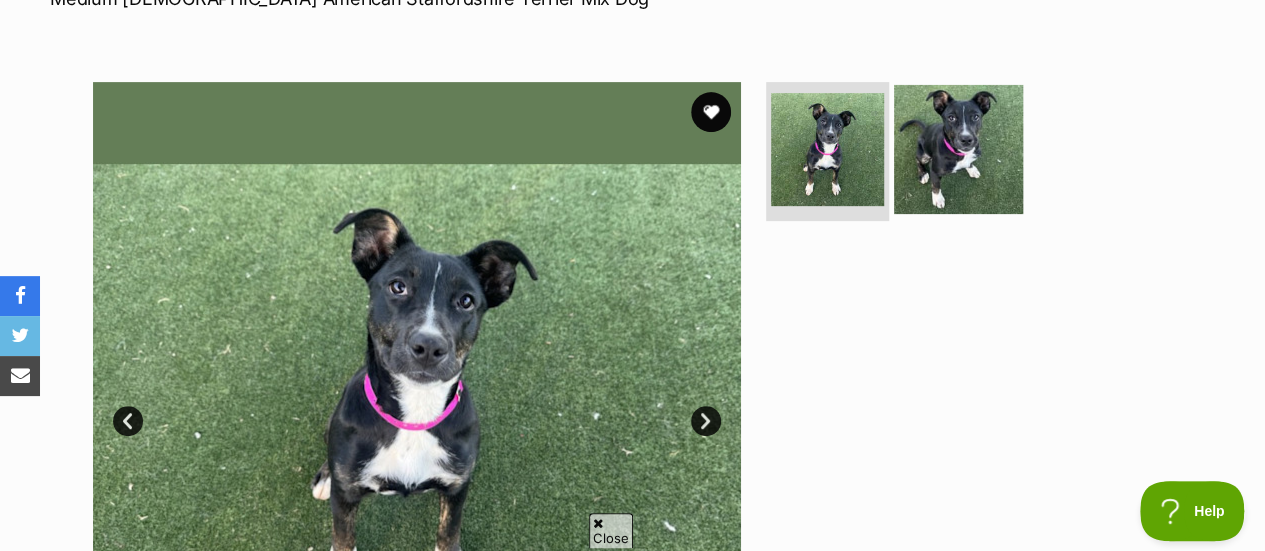 click at bounding box center (958, 148) 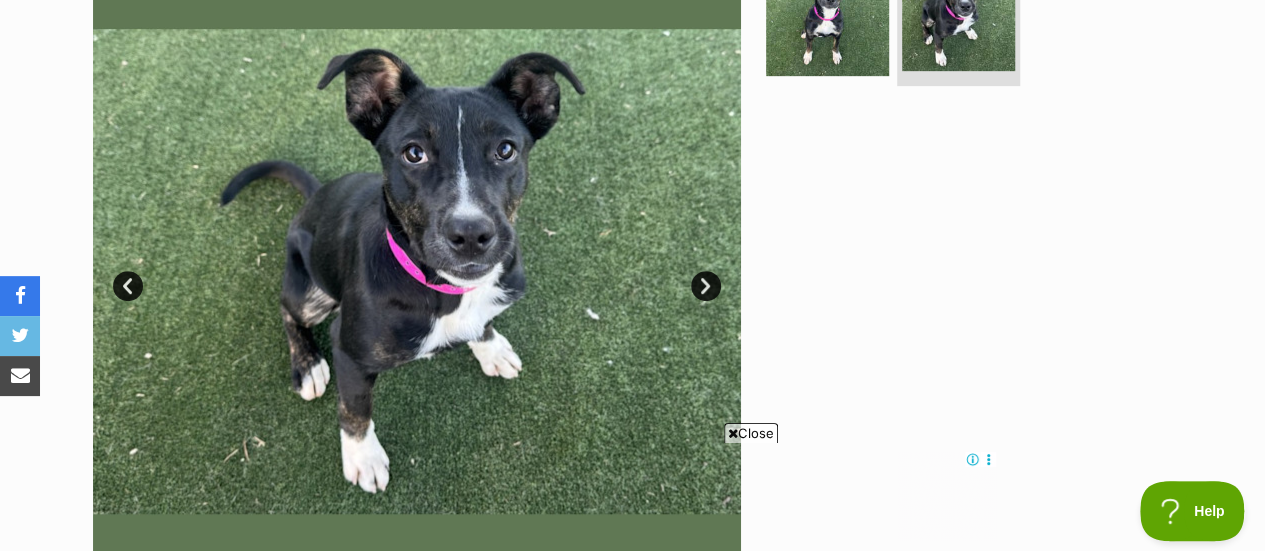 scroll, scrollTop: 511, scrollLeft: 0, axis: vertical 